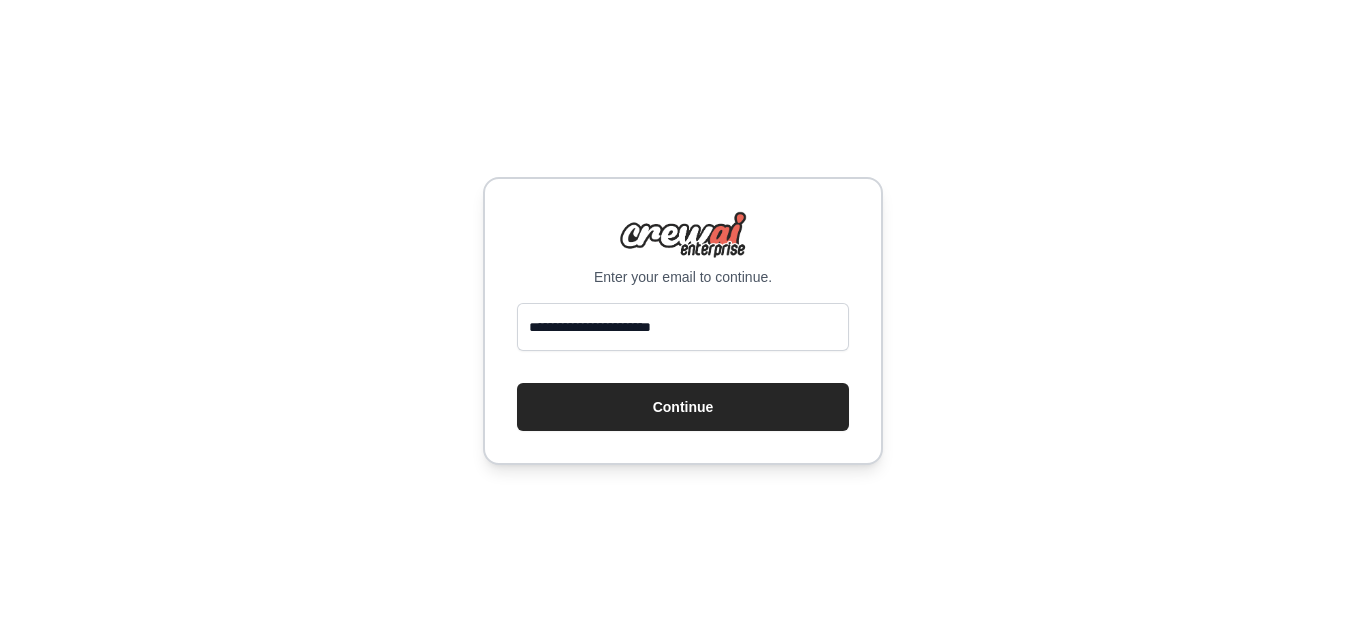 scroll, scrollTop: 0, scrollLeft: 0, axis: both 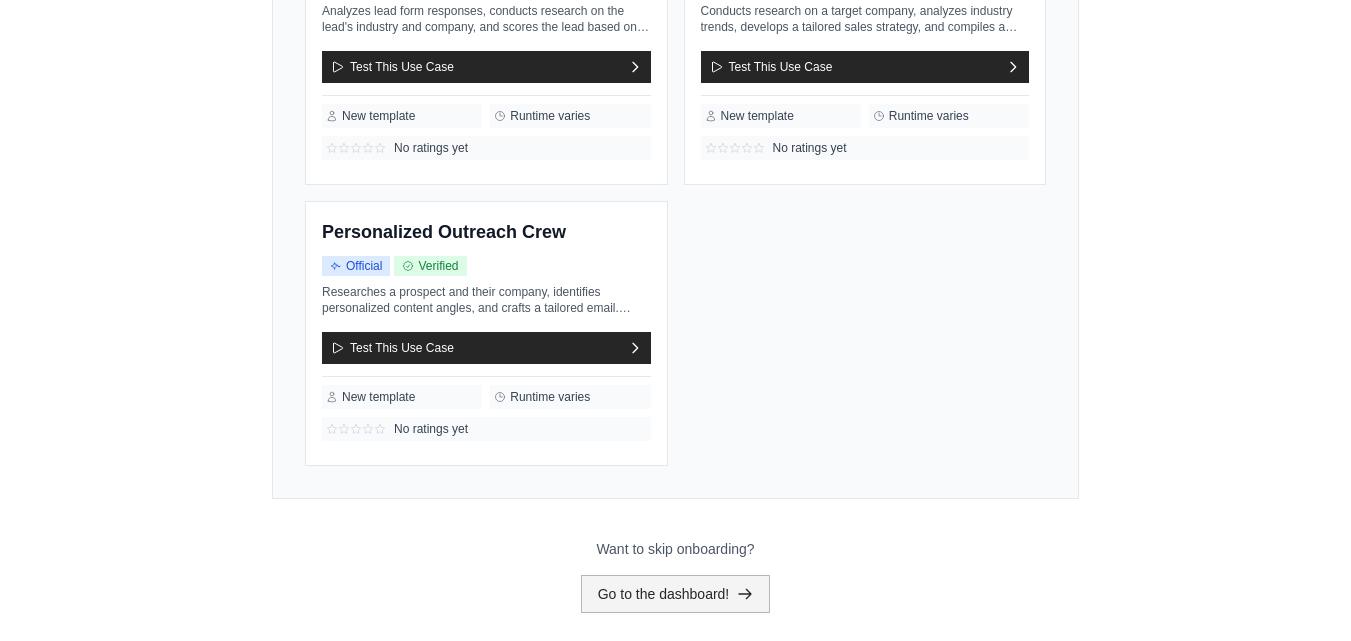 click on "Go to the dashboard!" at bounding box center [676, 594] 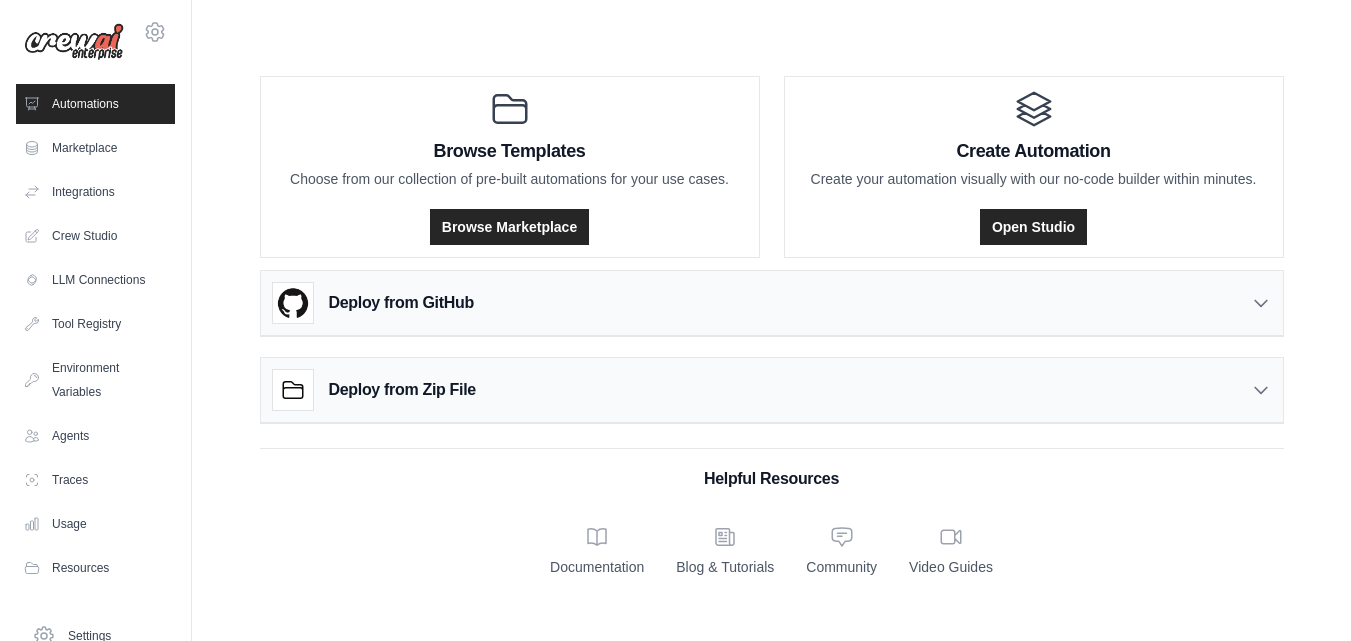 scroll, scrollTop: 0, scrollLeft: 0, axis: both 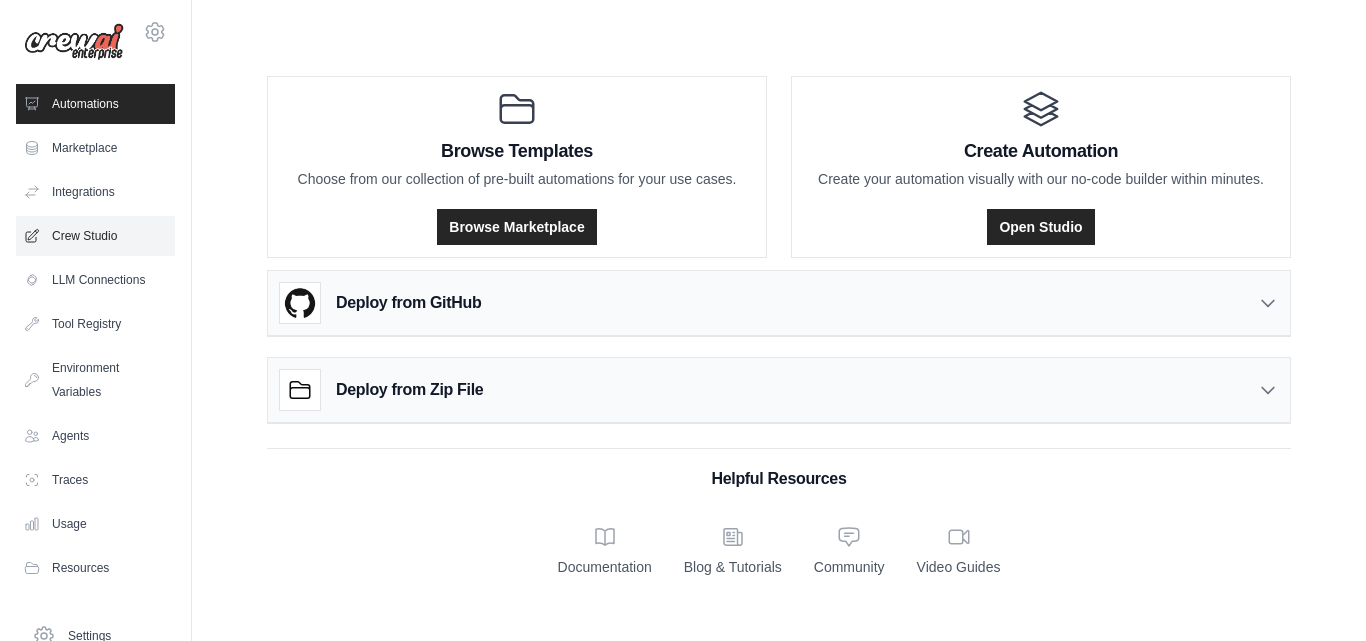click on "Crew Studio" at bounding box center (95, 236) 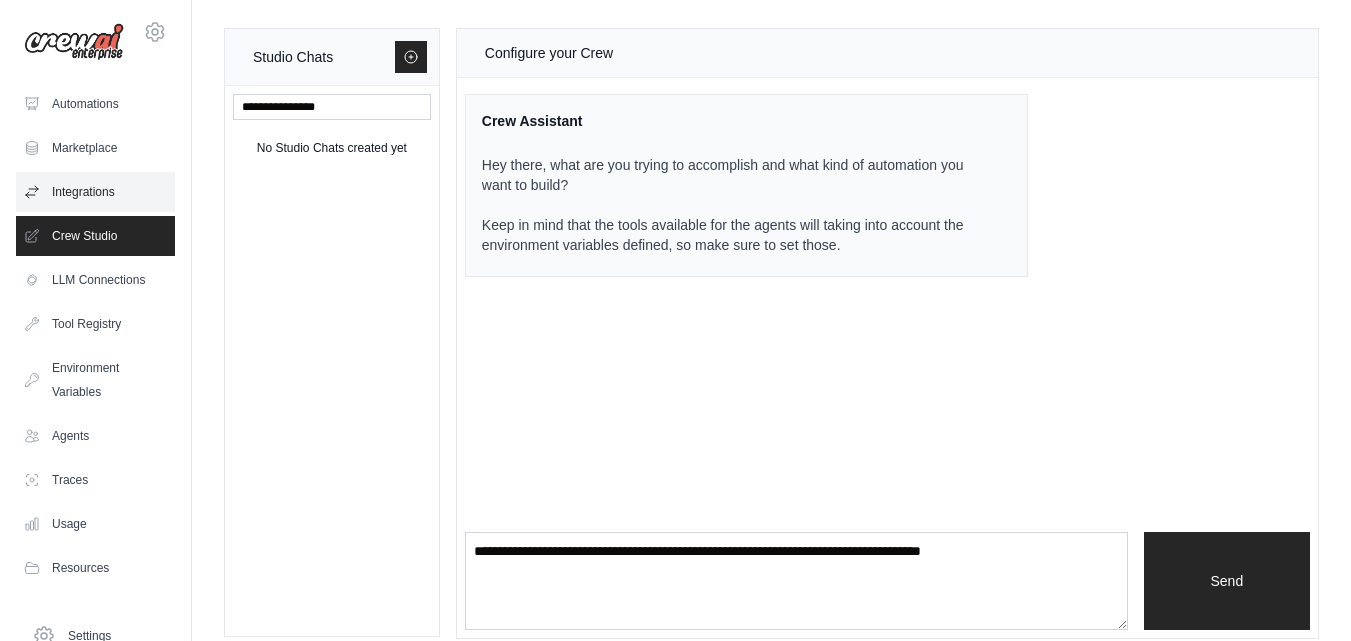 click on "Integrations" at bounding box center [95, 192] 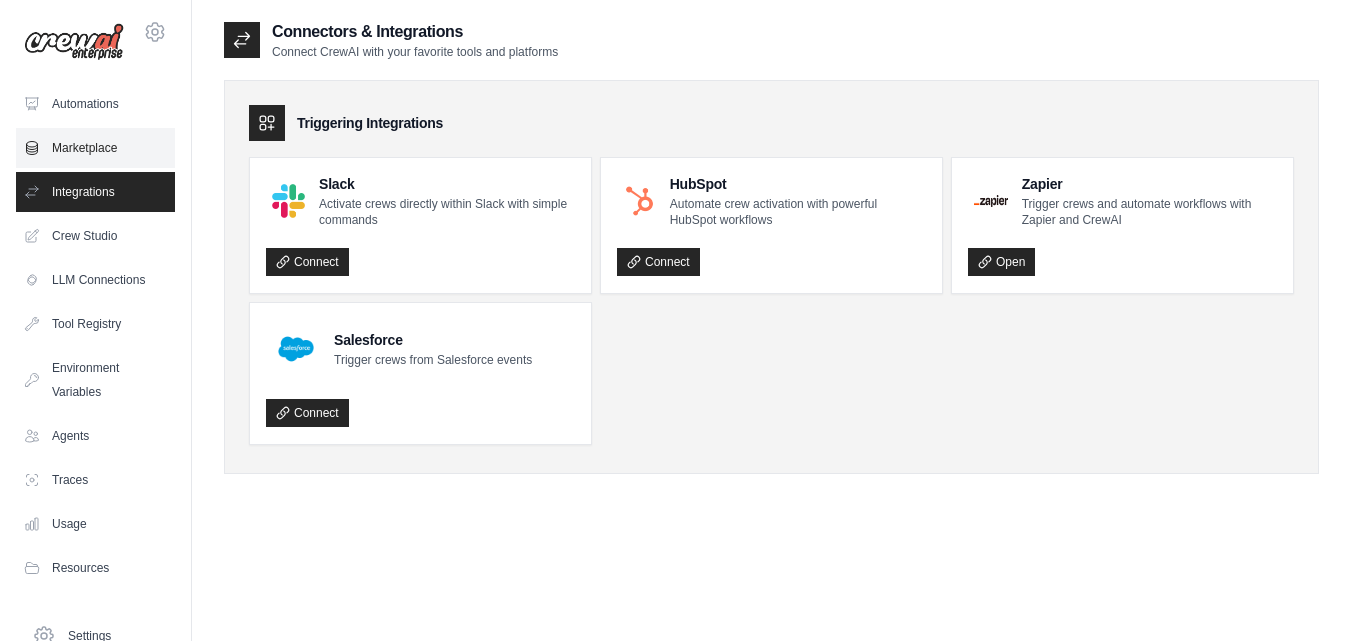 click on "Marketplace" at bounding box center [95, 148] 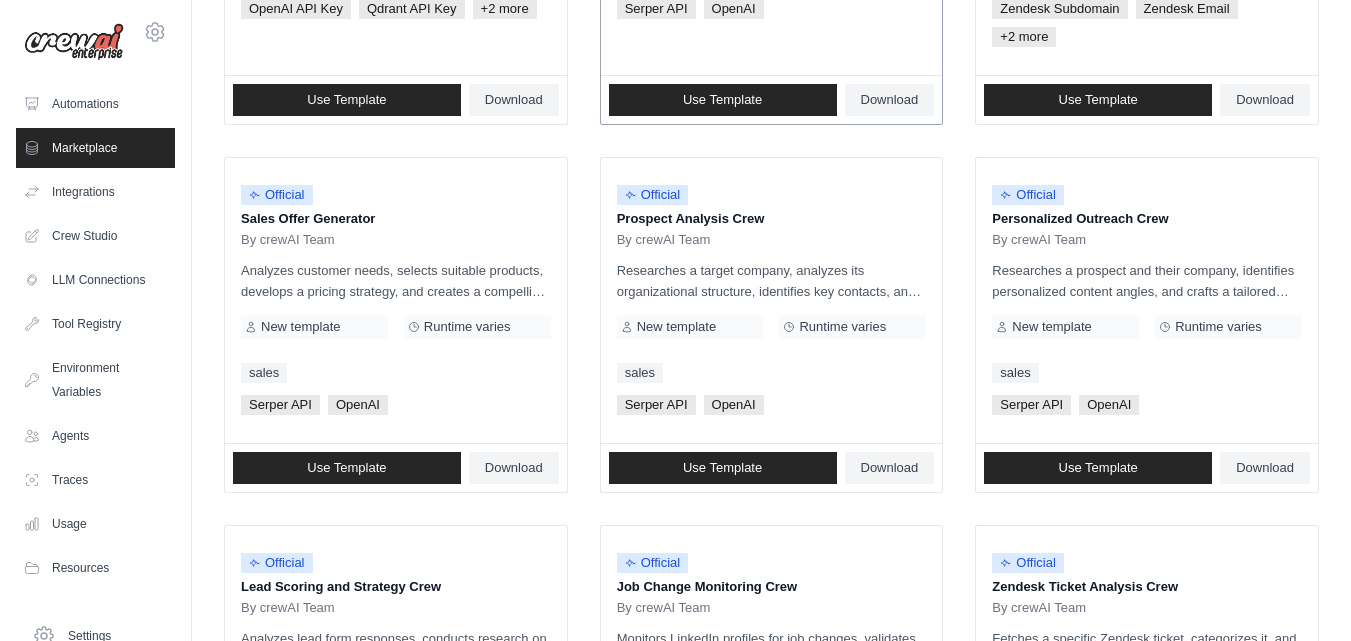 scroll, scrollTop: 0, scrollLeft: 0, axis: both 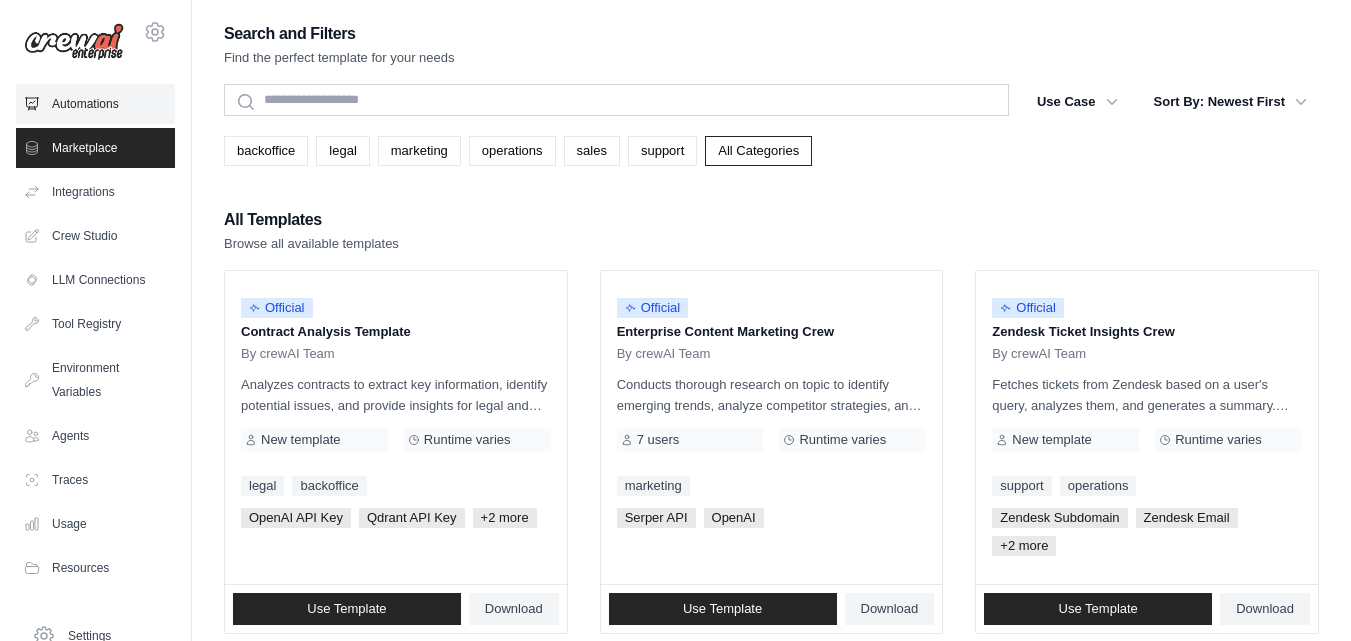 click on "Automations" at bounding box center (95, 104) 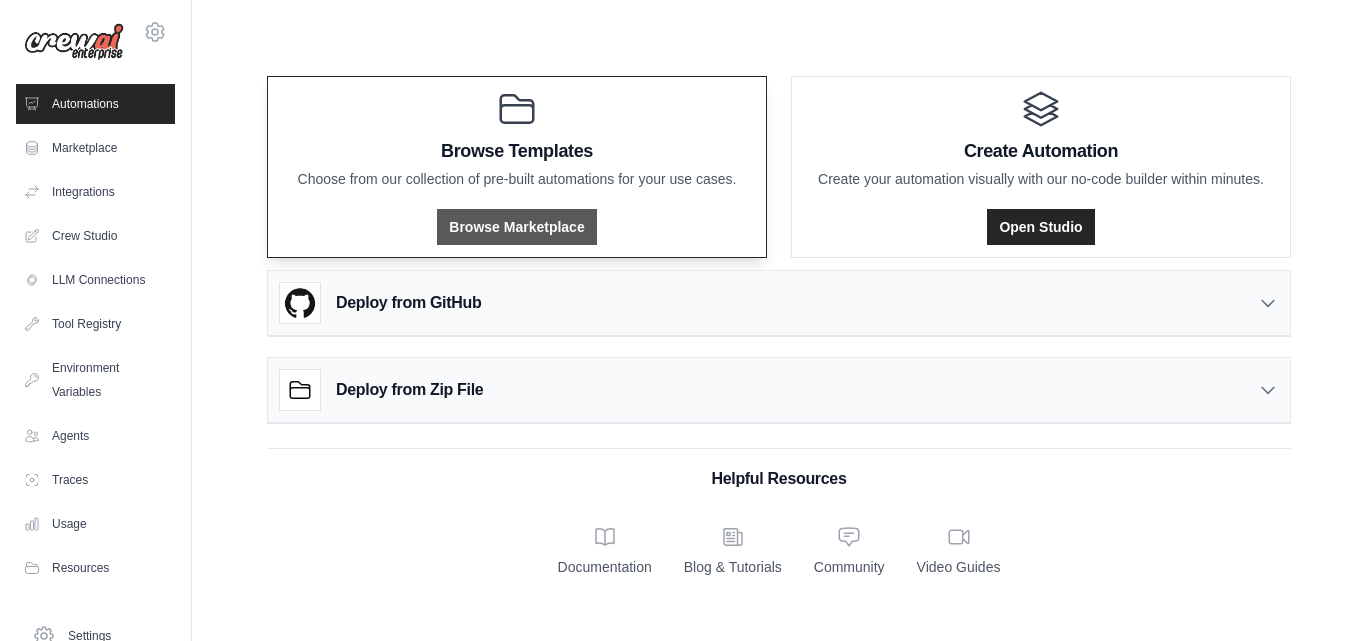 click on "Browse Marketplace" at bounding box center [516, 227] 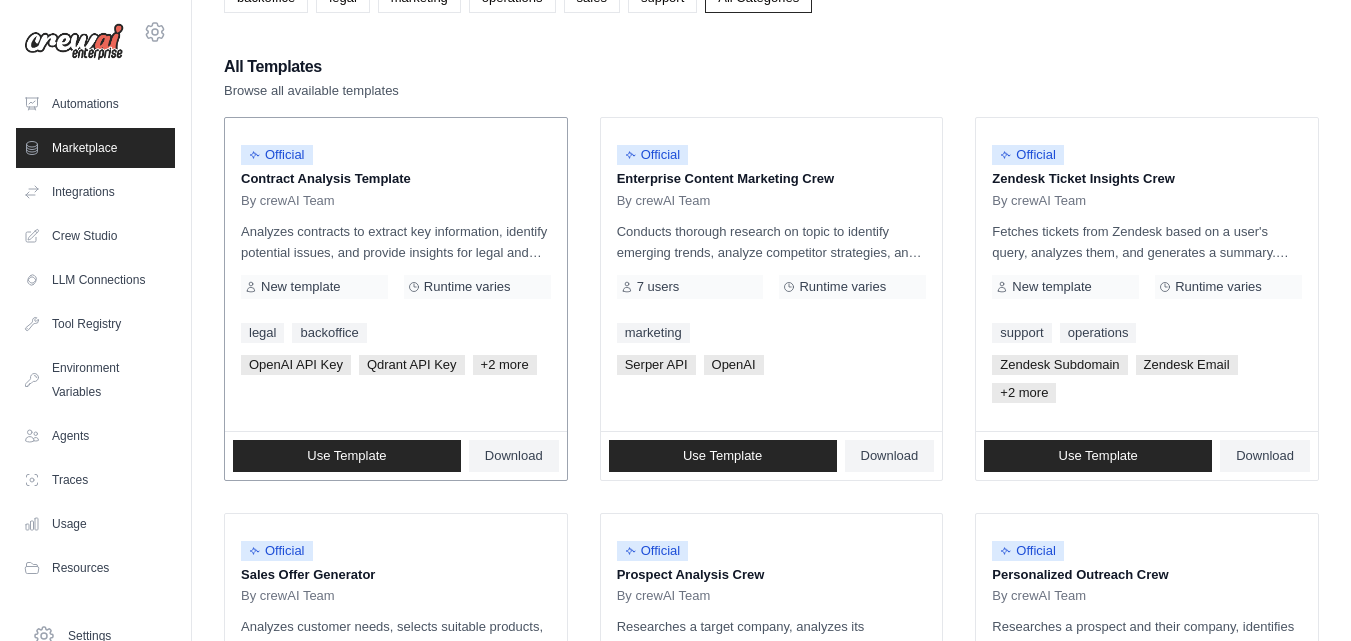 scroll, scrollTop: 0, scrollLeft: 0, axis: both 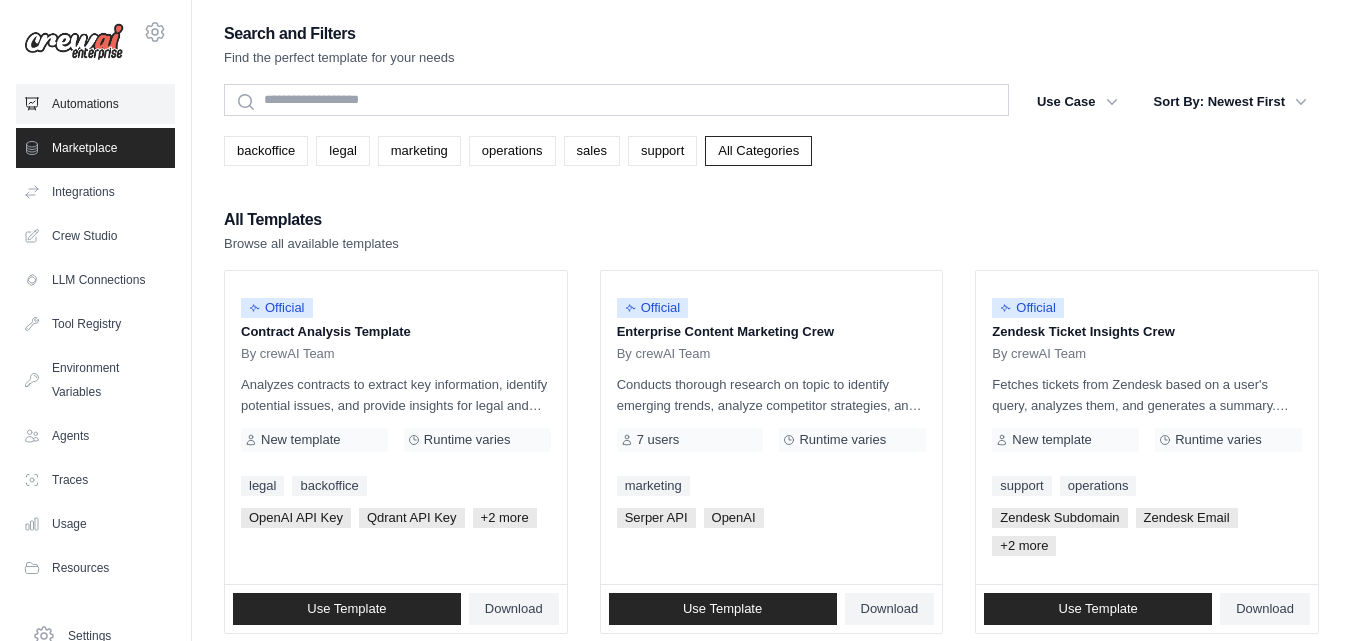 click on "Automations" at bounding box center (95, 104) 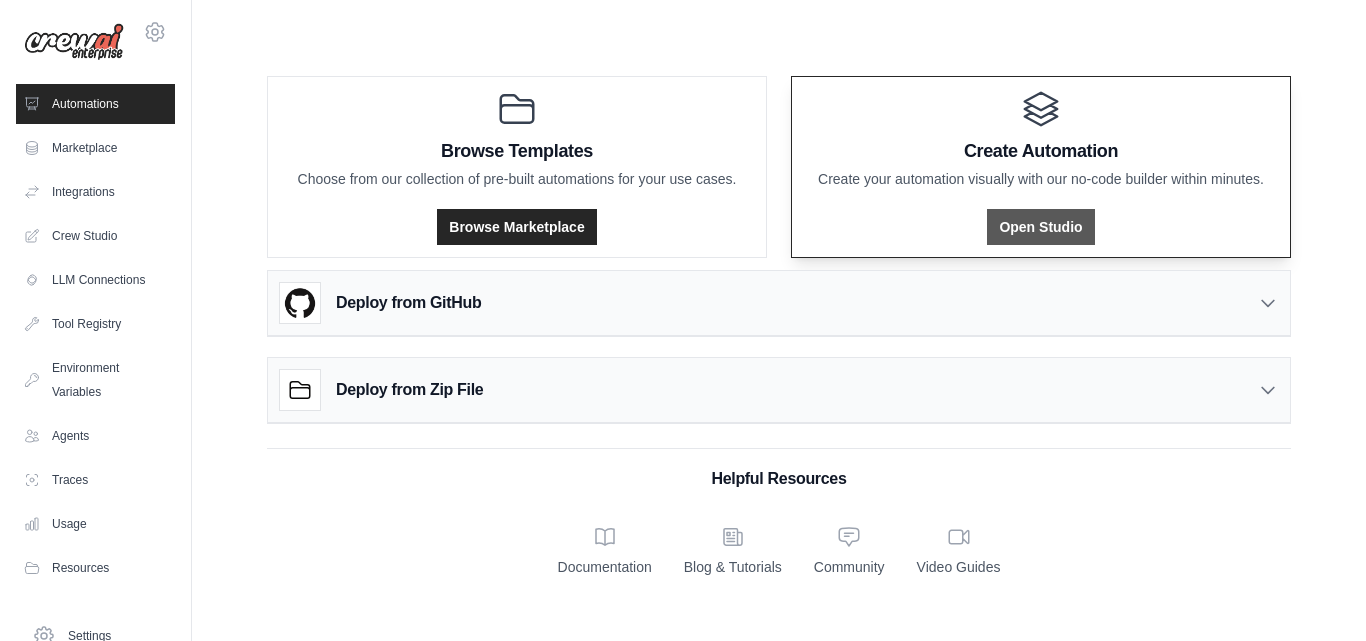 click on "Open Studio" at bounding box center [1040, 227] 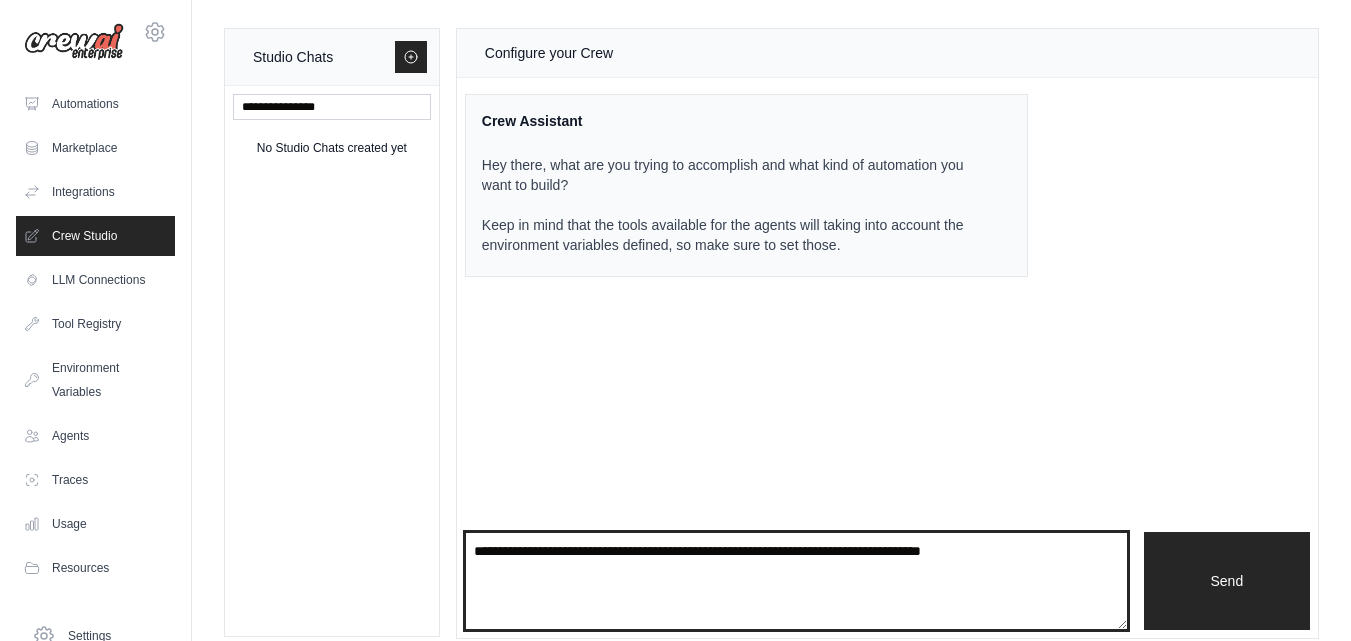 click at bounding box center (796, 581) 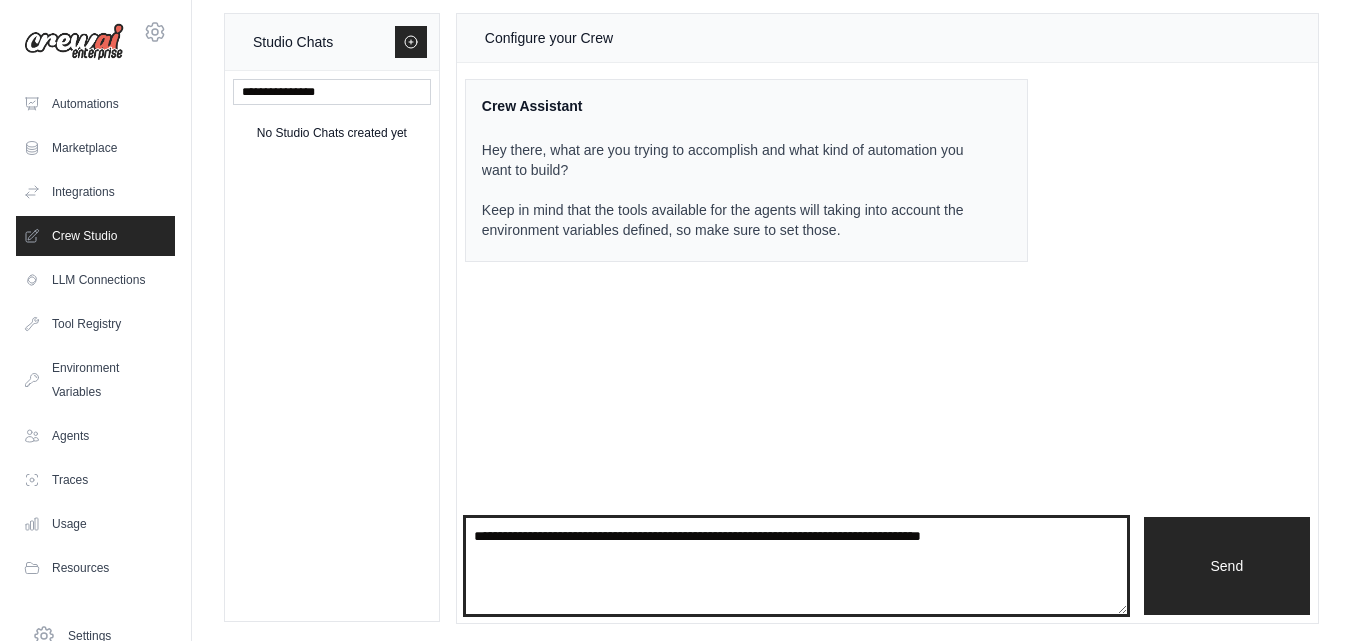 scroll, scrollTop: 18, scrollLeft: 0, axis: vertical 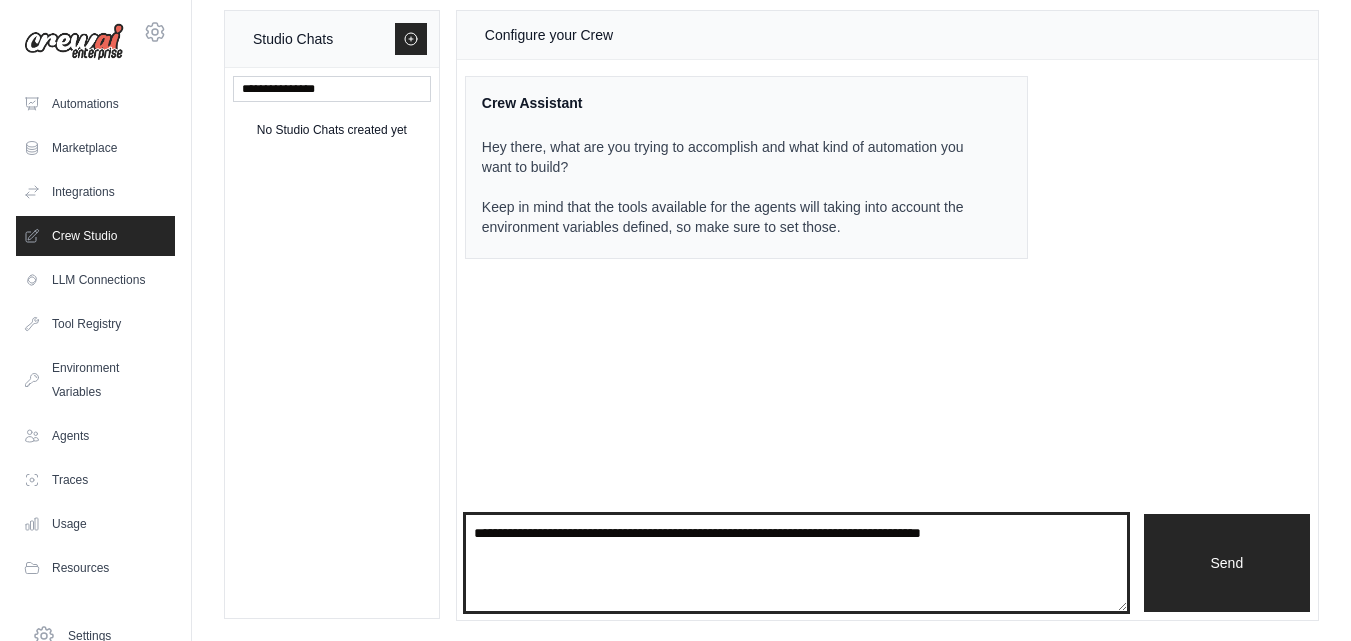 drag, startPoint x: 768, startPoint y: 540, endPoint x: 997, endPoint y: 519, distance: 229.96086 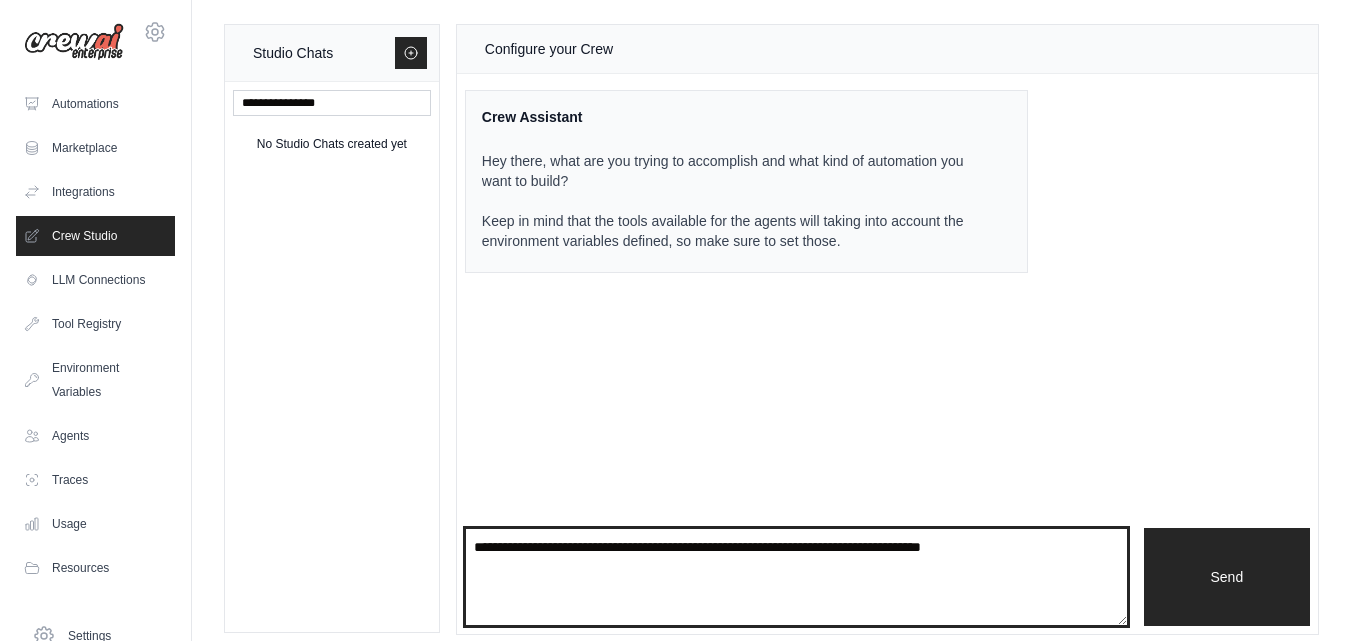 scroll, scrollTop: 0, scrollLeft: 0, axis: both 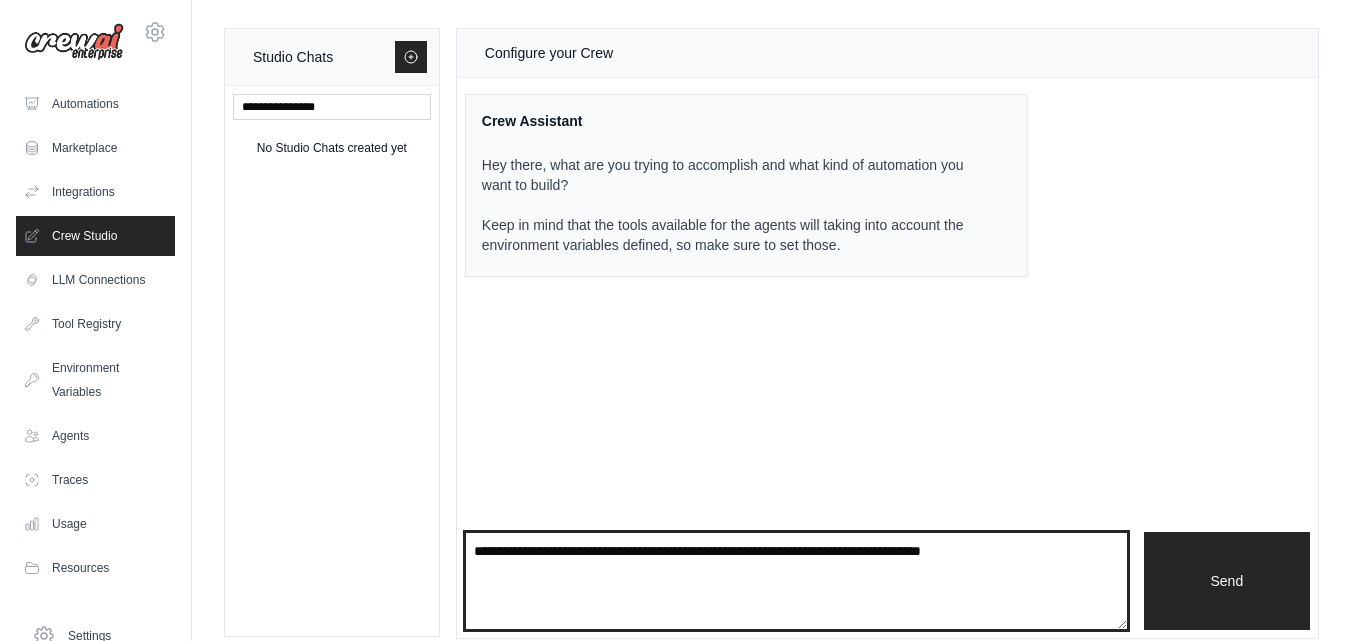 click at bounding box center (796, 581) 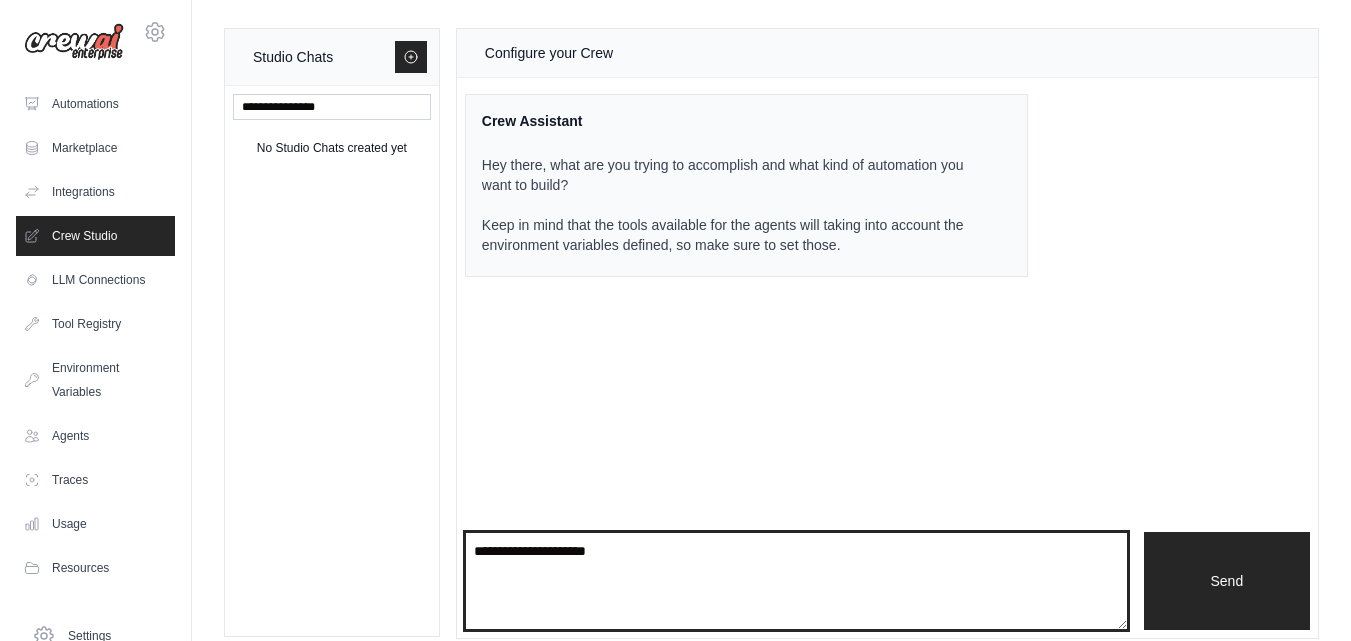 type on "**********" 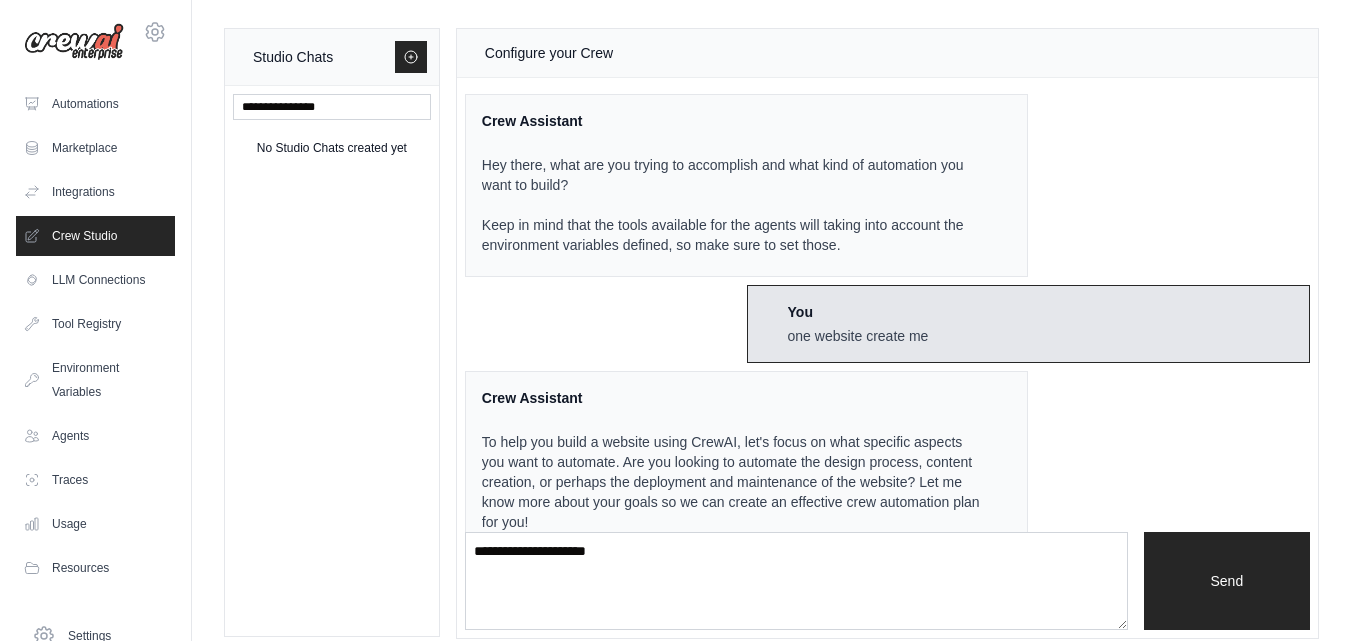 scroll, scrollTop: 38, scrollLeft: 0, axis: vertical 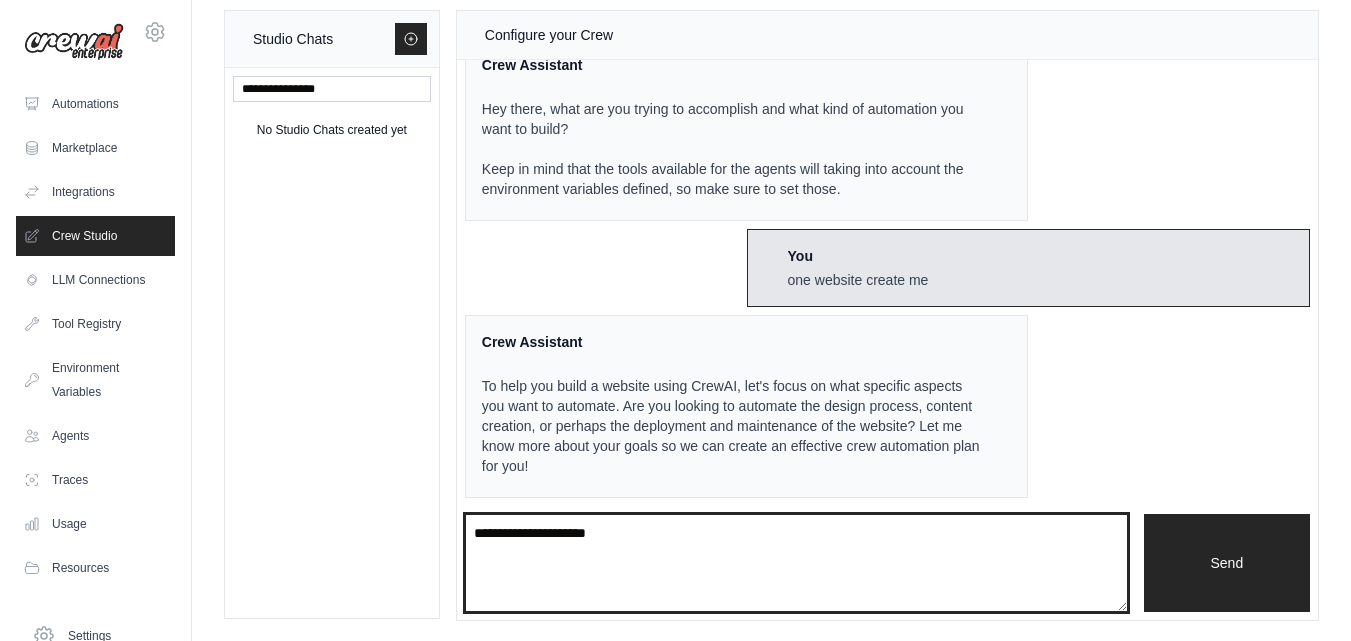 click on "**********" at bounding box center [796, 563] 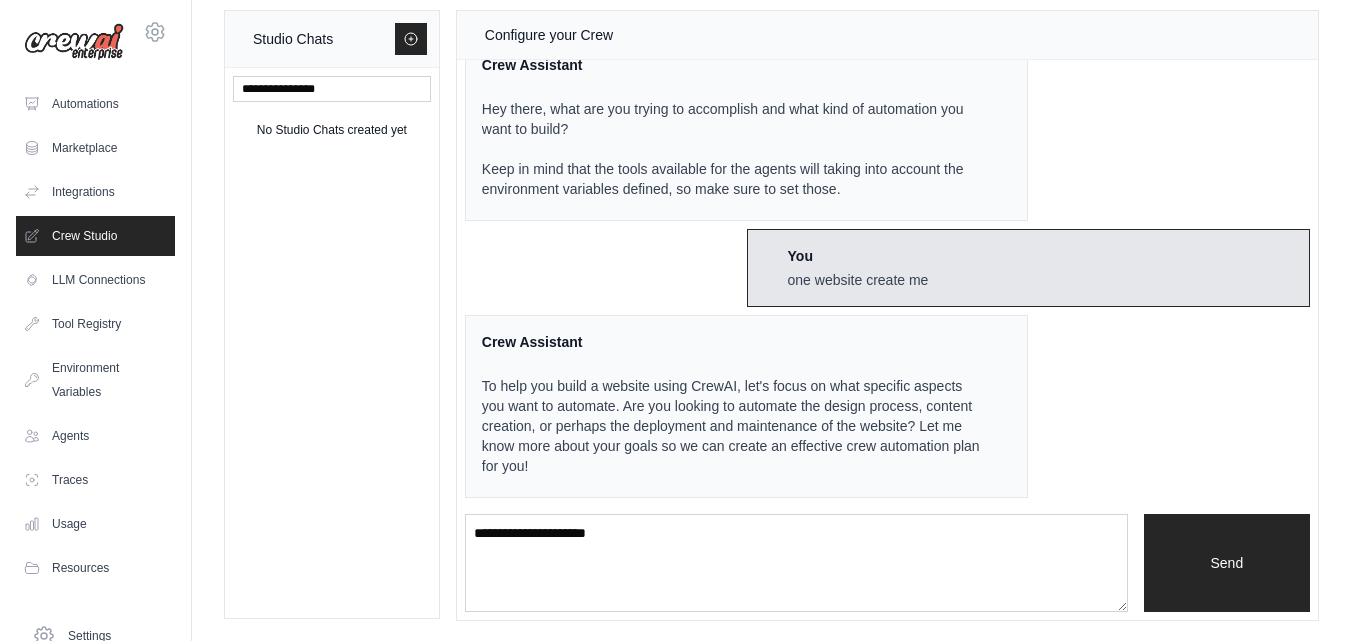 click on "Crew Assistant To help you build a website using CrewAI, let's focus on what specific aspects you want to automate. Are you looking to automate the design process, content creation, or perhaps the deployment and maintenance of the website? Let me know more about your goals so we can create an effective crew automation plan for you!" at bounding box center [746, 406] 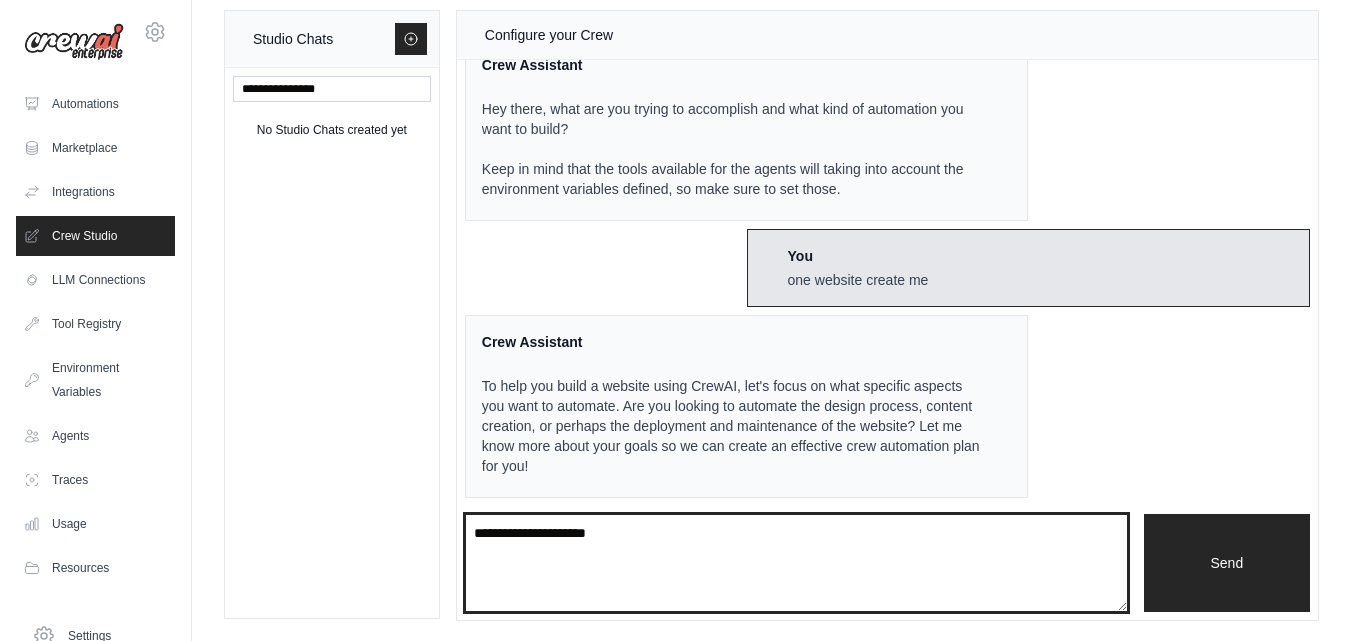 click on "**********" at bounding box center (796, 563) 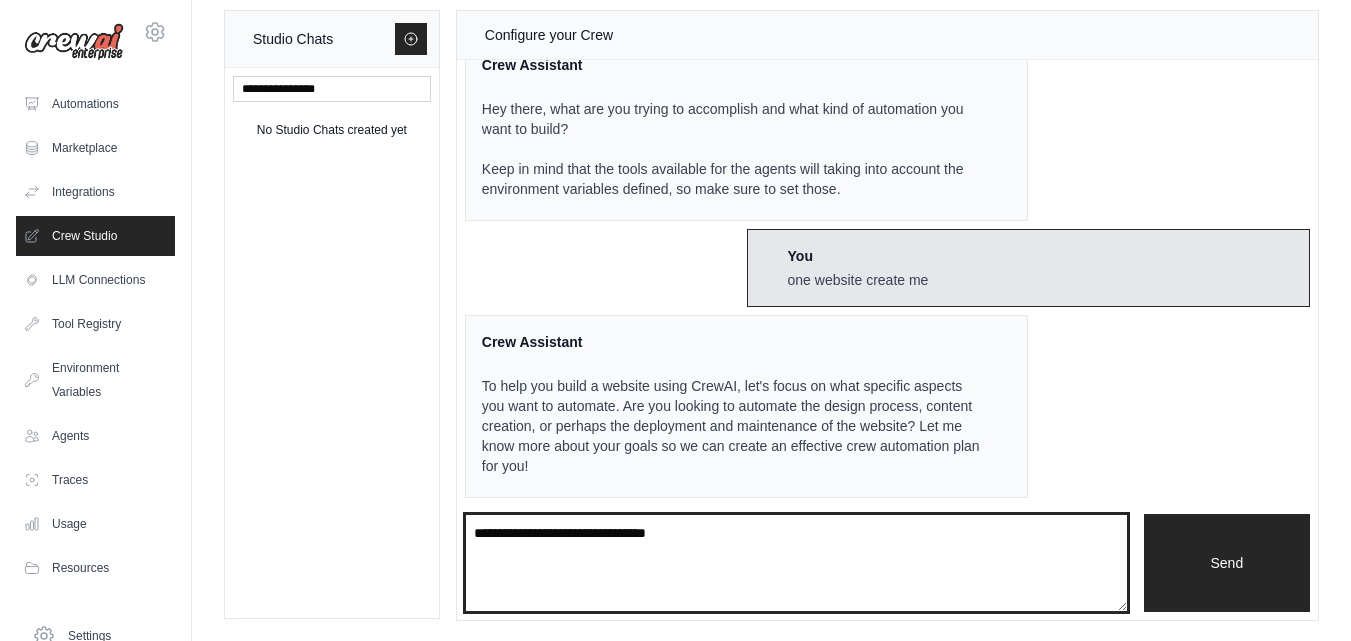 type on "**********" 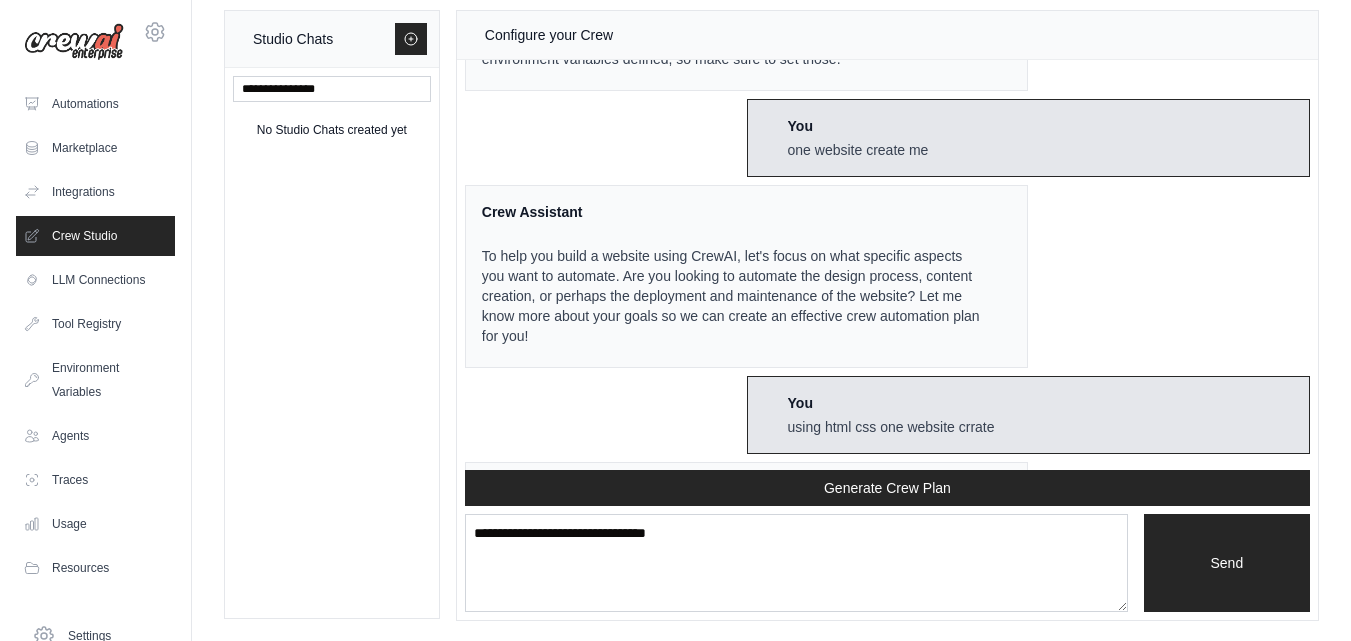 scroll, scrollTop: 1119, scrollLeft: 0, axis: vertical 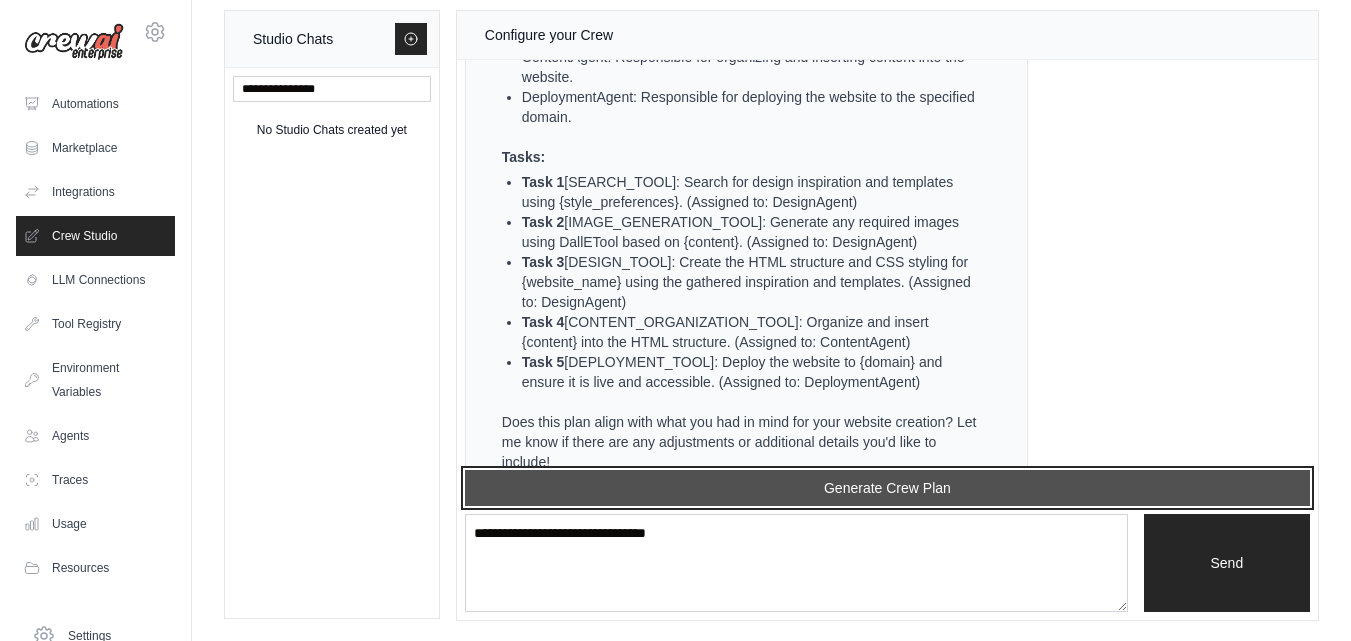click on "Generate Crew Plan" at bounding box center [887, 488] 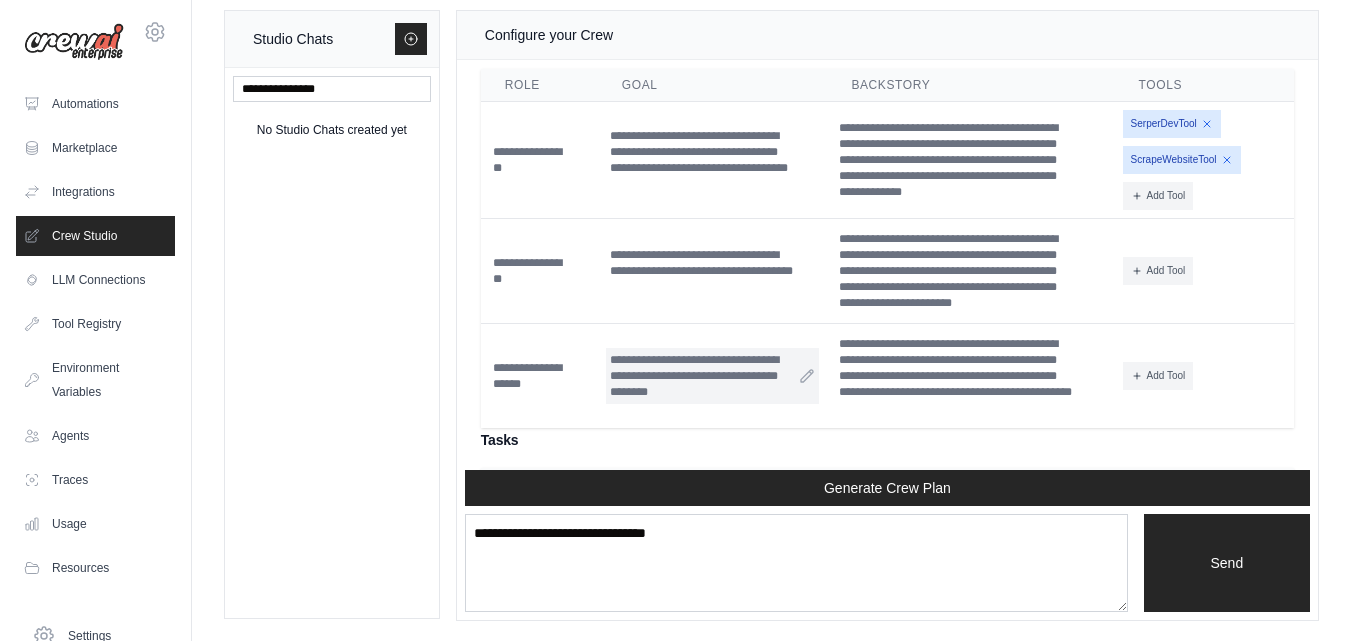 scroll, scrollTop: 2223, scrollLeft: 0, axis: vertical 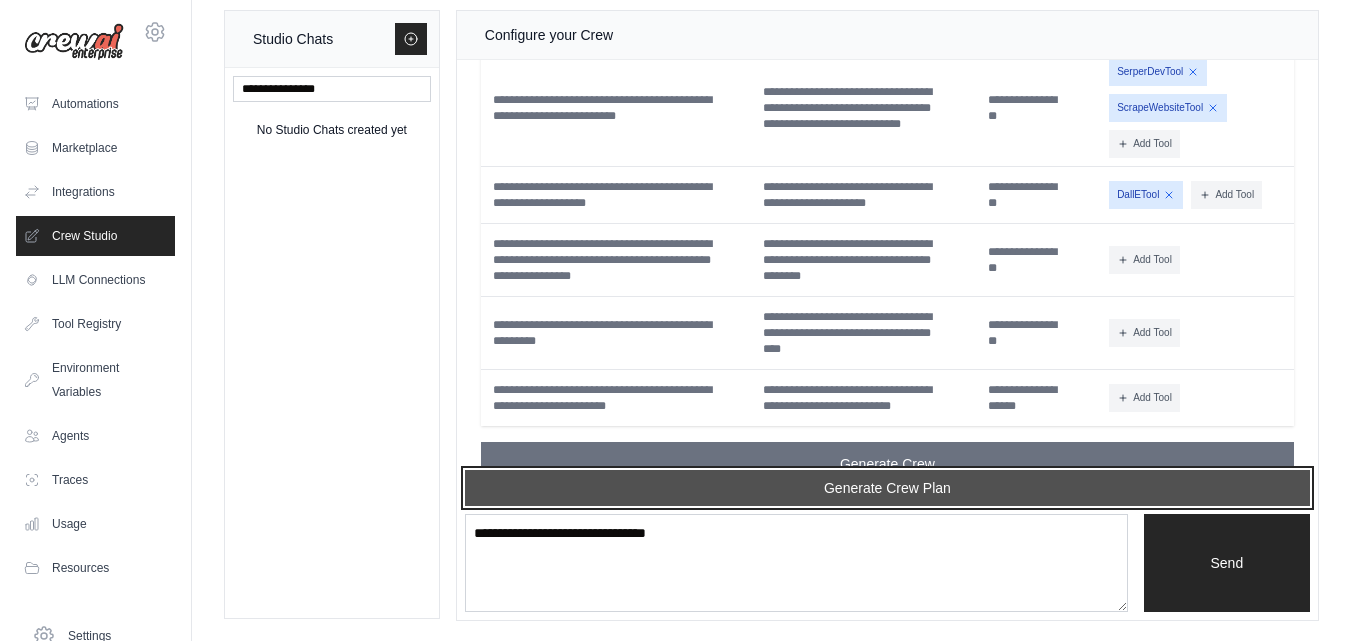 click on "Generate Crew Plan" at bounding box center (887, 488) 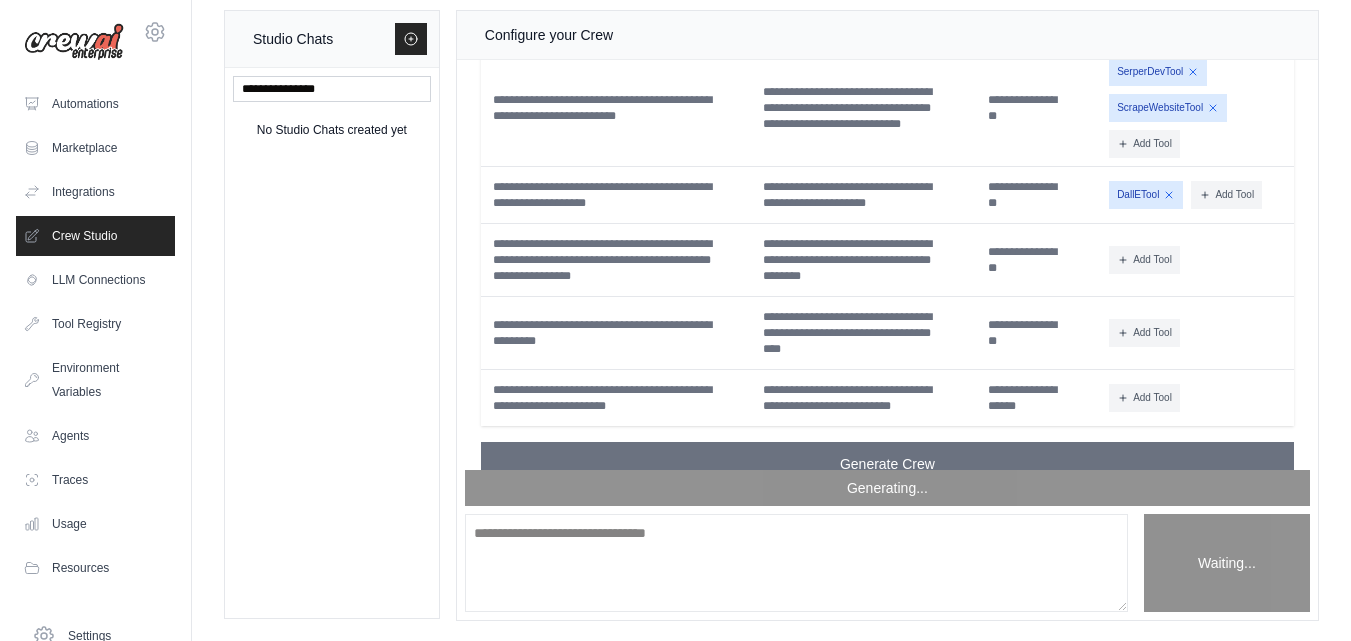 scroll, scrollTop: 3299, scrollLeft: 0, axis: vertical 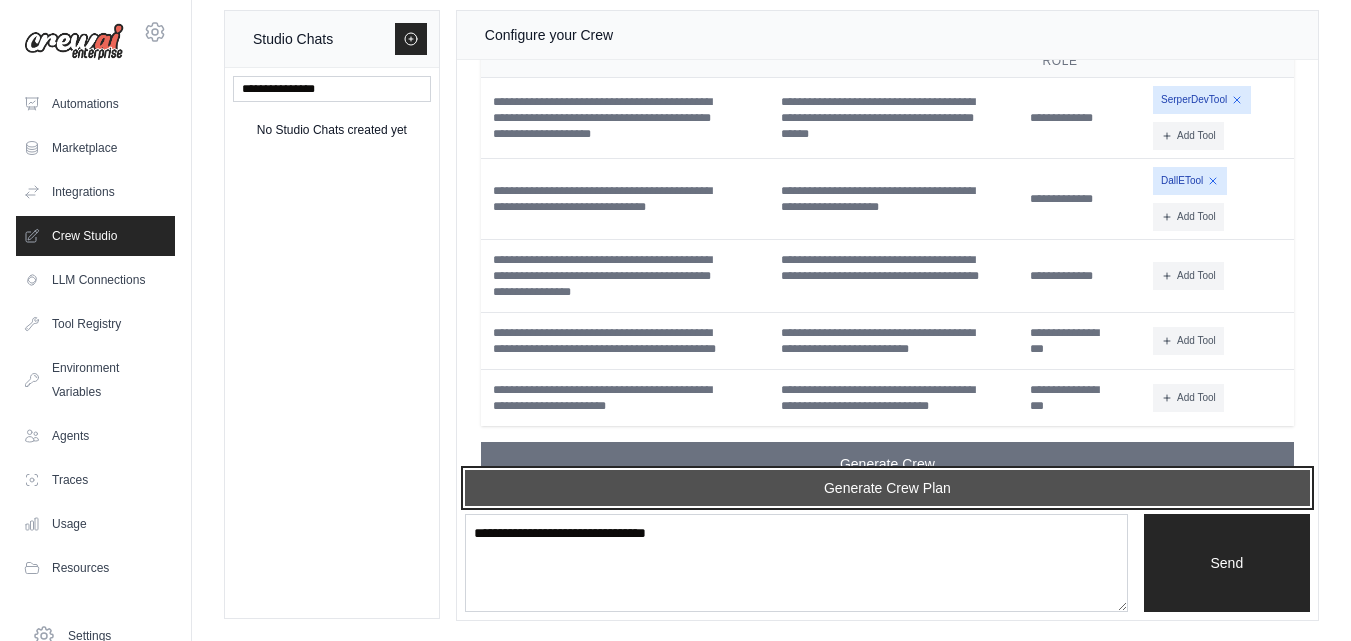 click on "Generate Crew Plan" at bounding box center (887, 488) 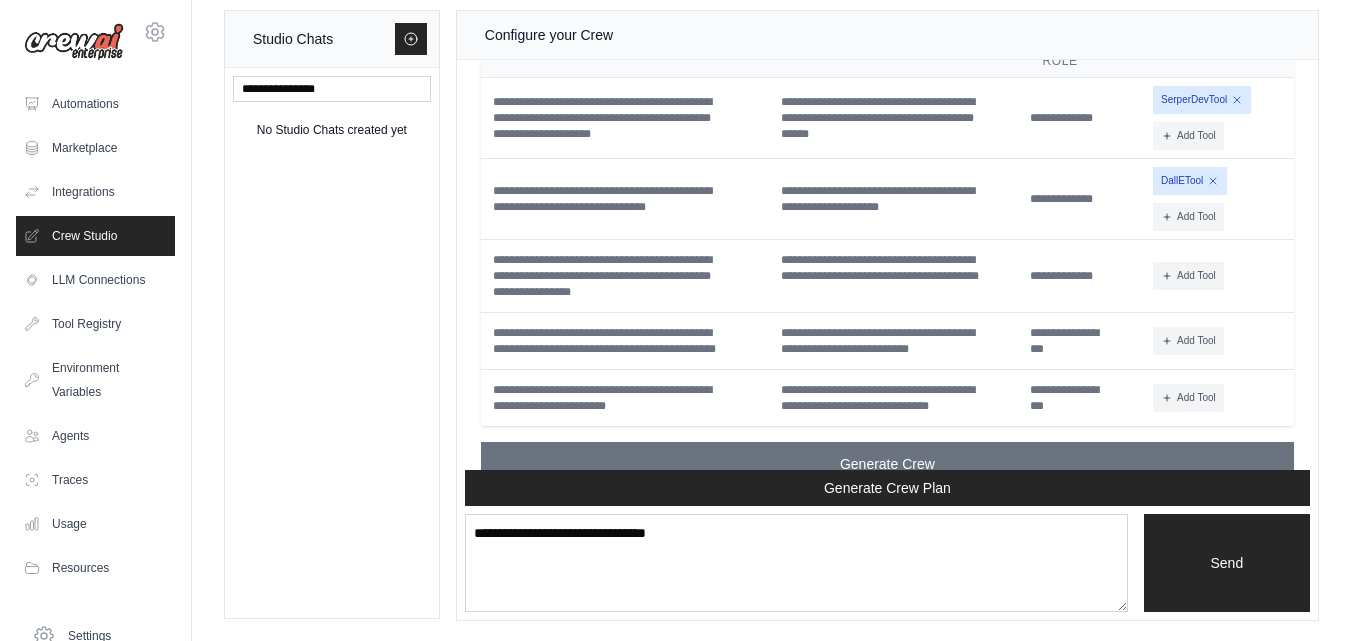 scroll, scrollTop: 4327, scrollLeft: 0, axis: vertical 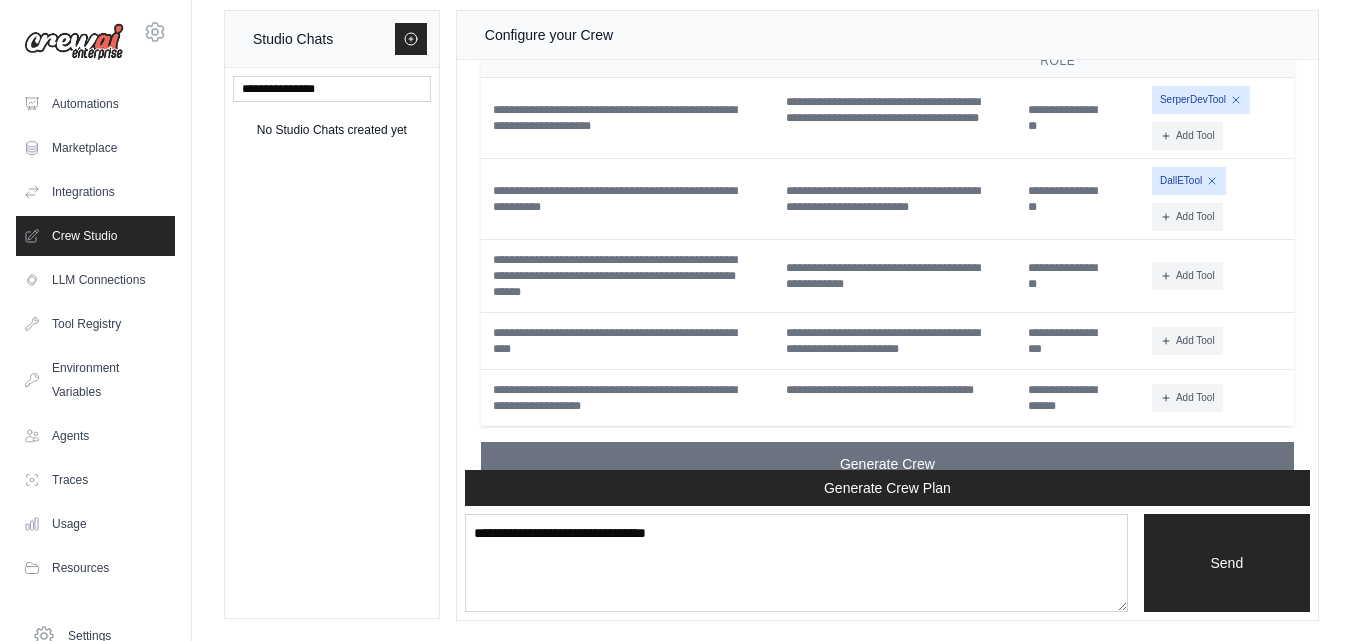 click on "**********" at bounding box center (887, 563) 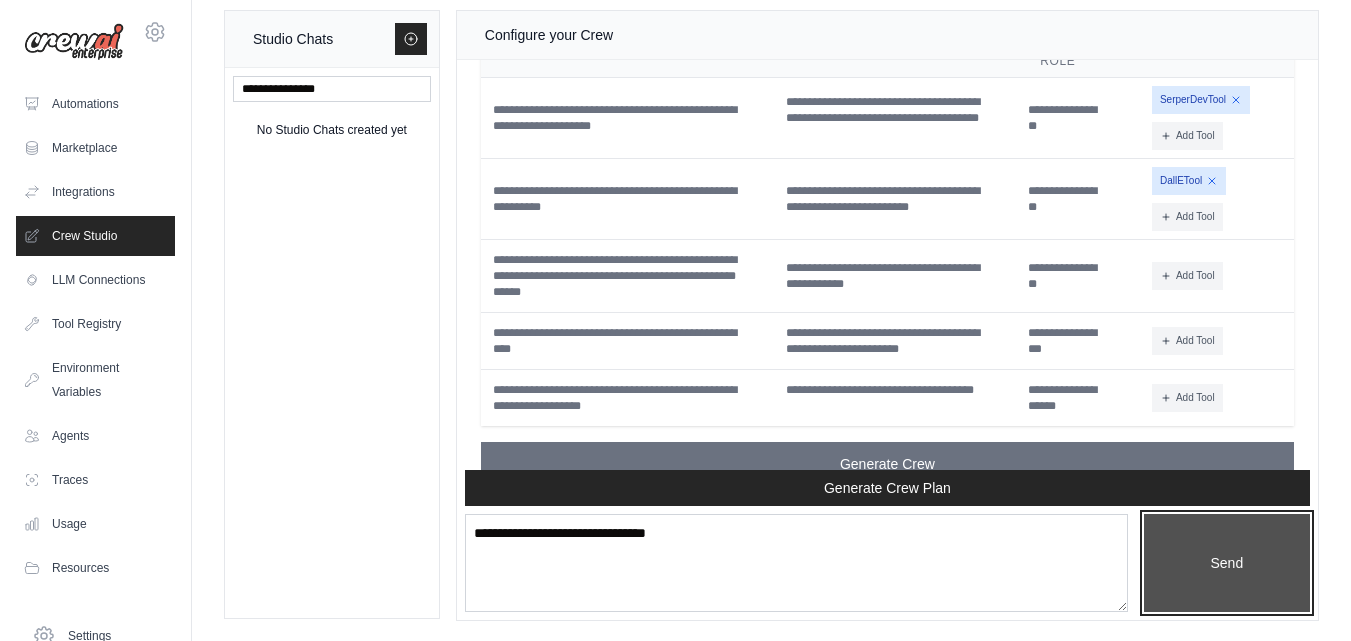 click on "Send" at bounding box center (1227, 563) 